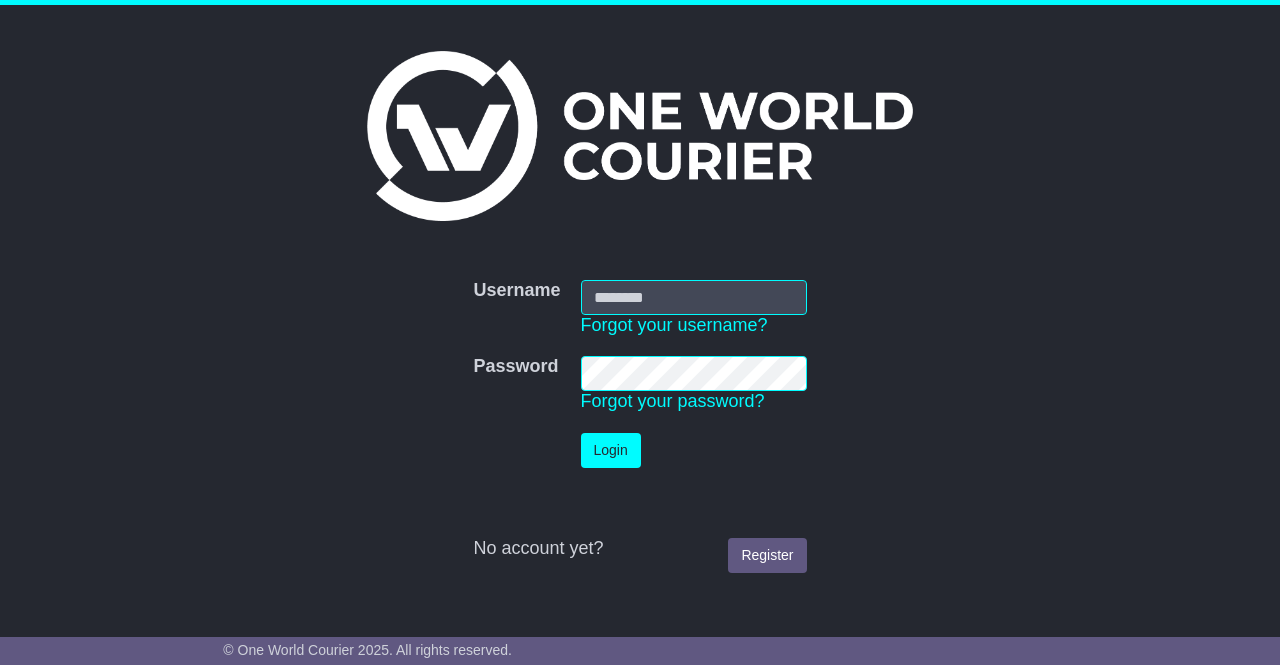 scroll, scrollTop: 0, scrollLeft: 0, axis: both 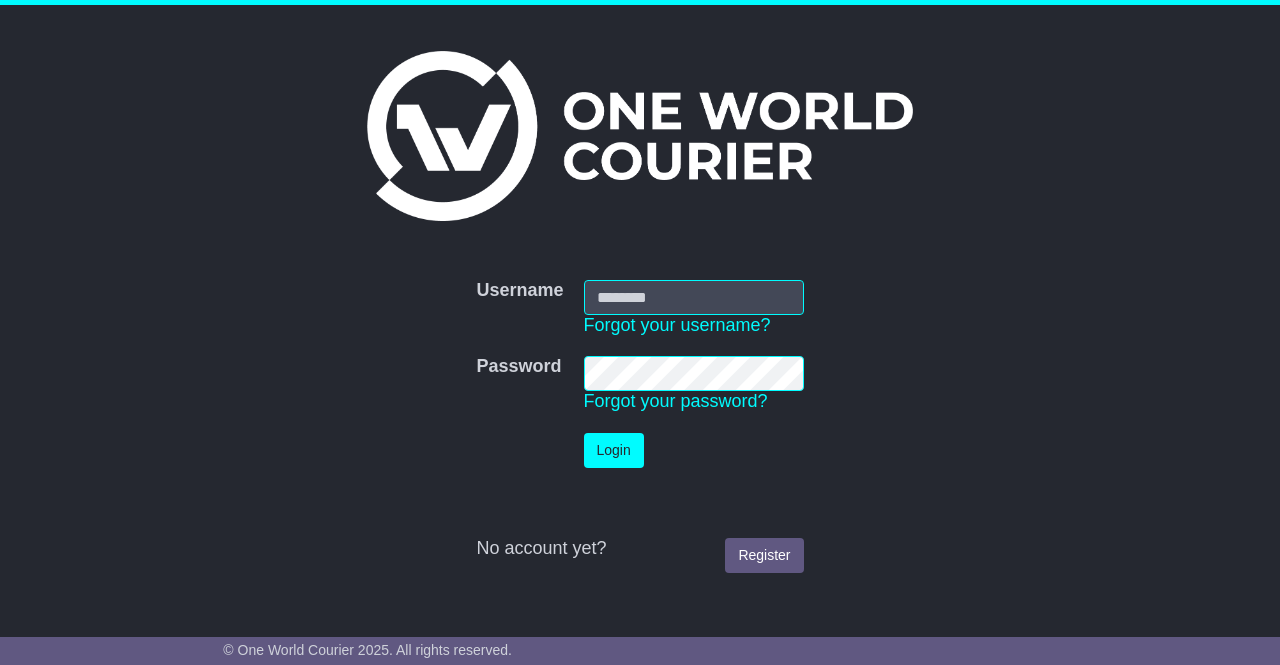 type on "*****" 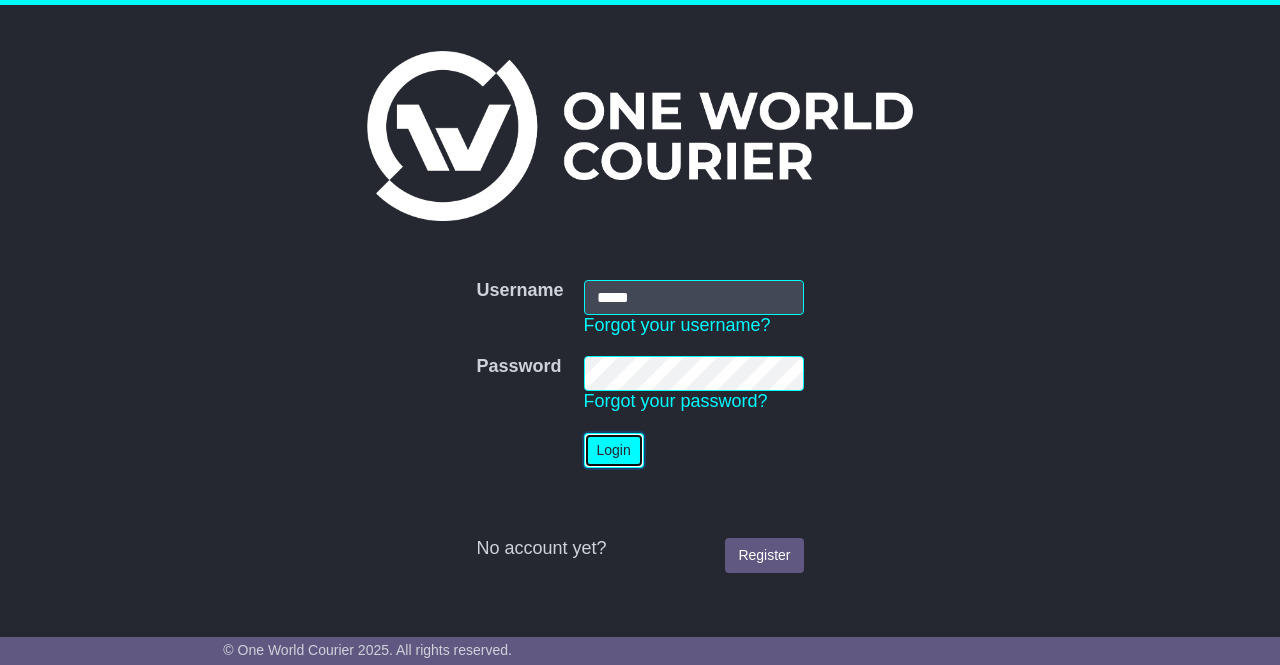 click on "Login" at bounding box center [614, 450] 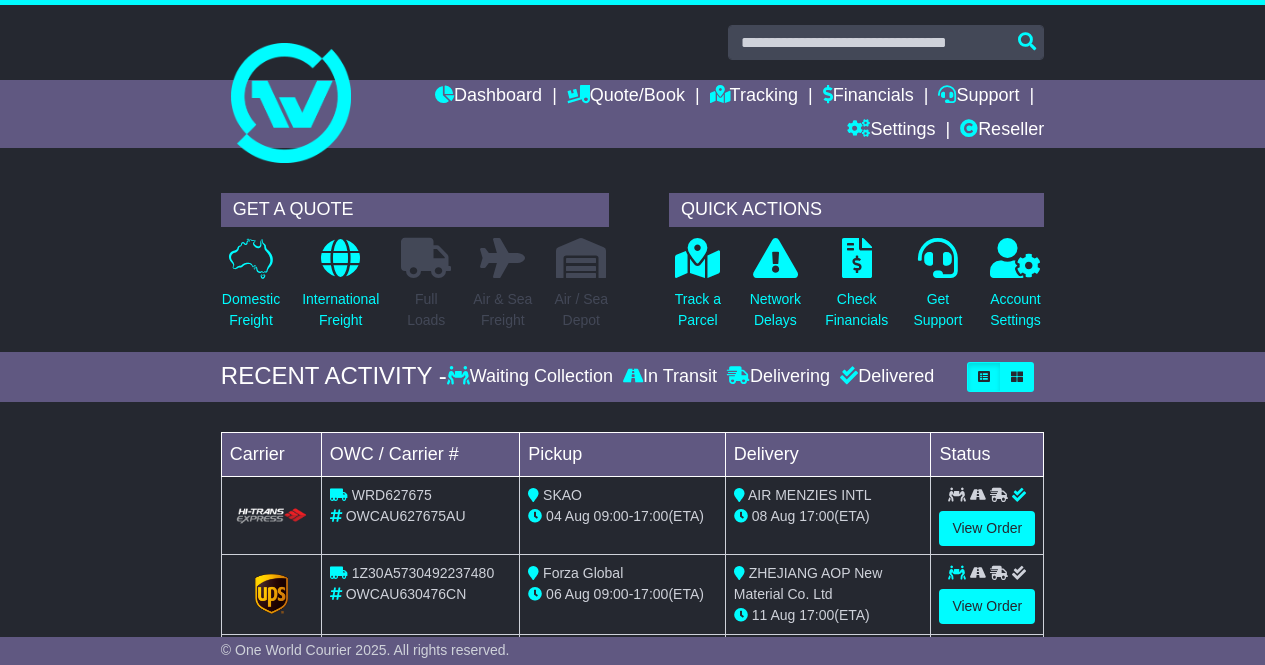 scroll, scrollTop: 0, scrollLeft: 0, axis: both 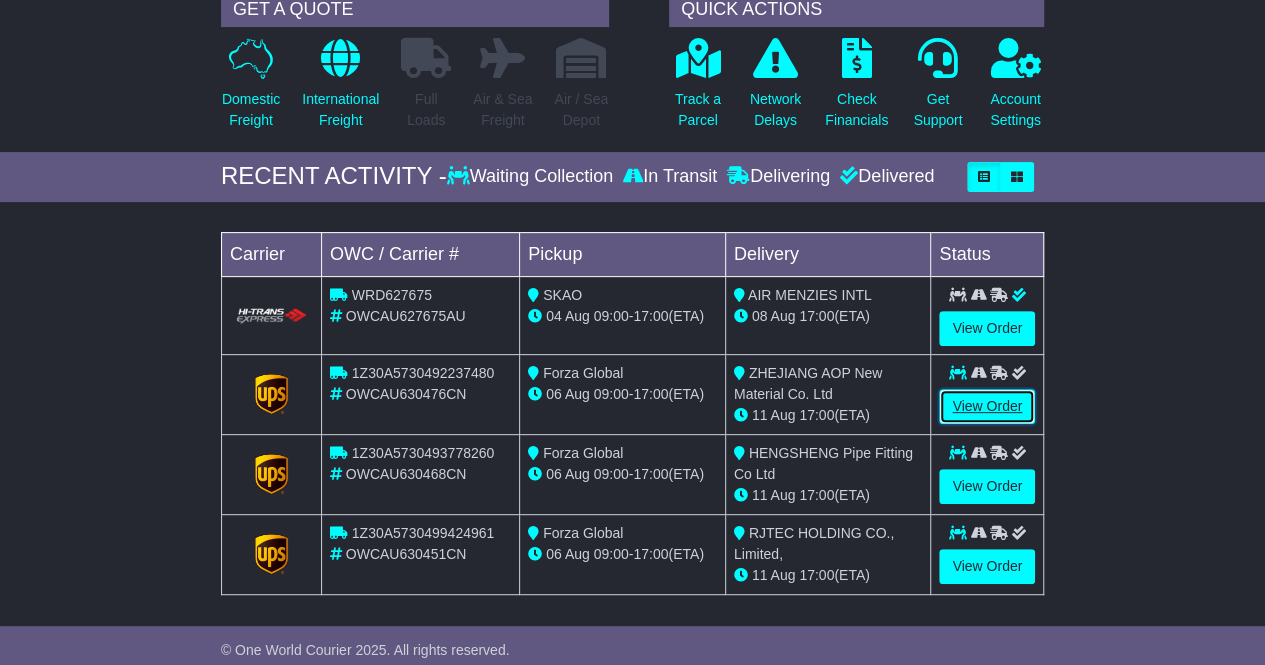 click on "View Order" at bounding box center (987, 406) 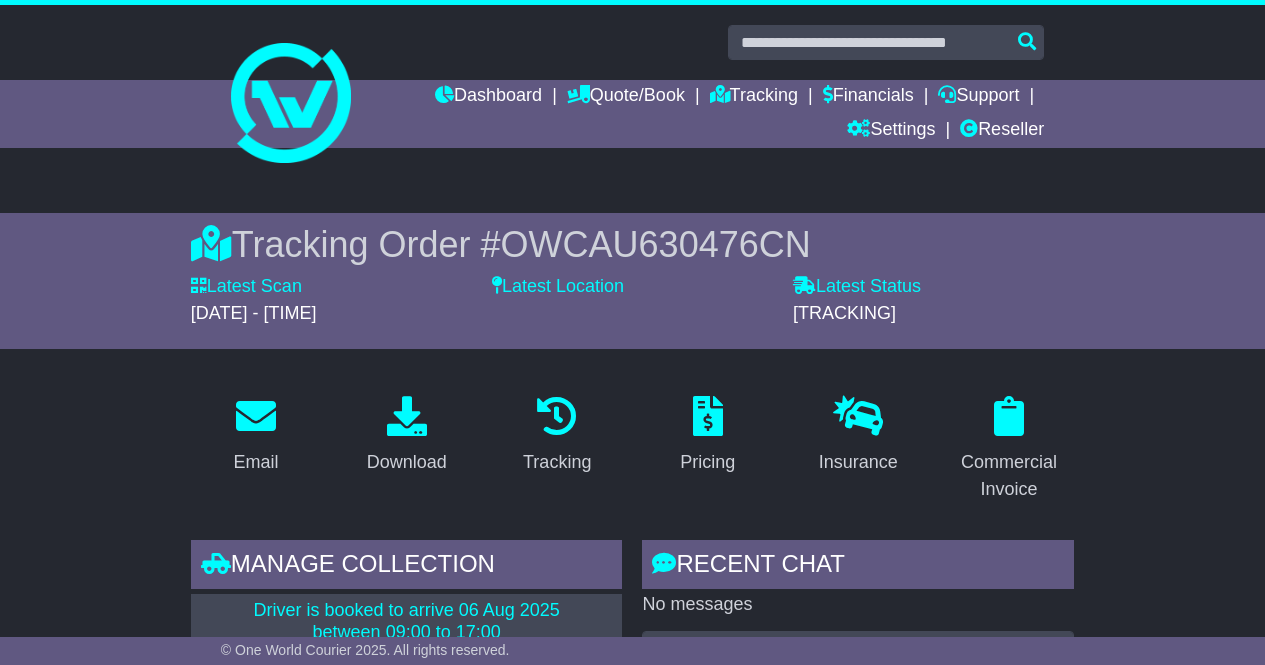 scroll, scrollTop: 0, scrollLeft: 0, axis: both 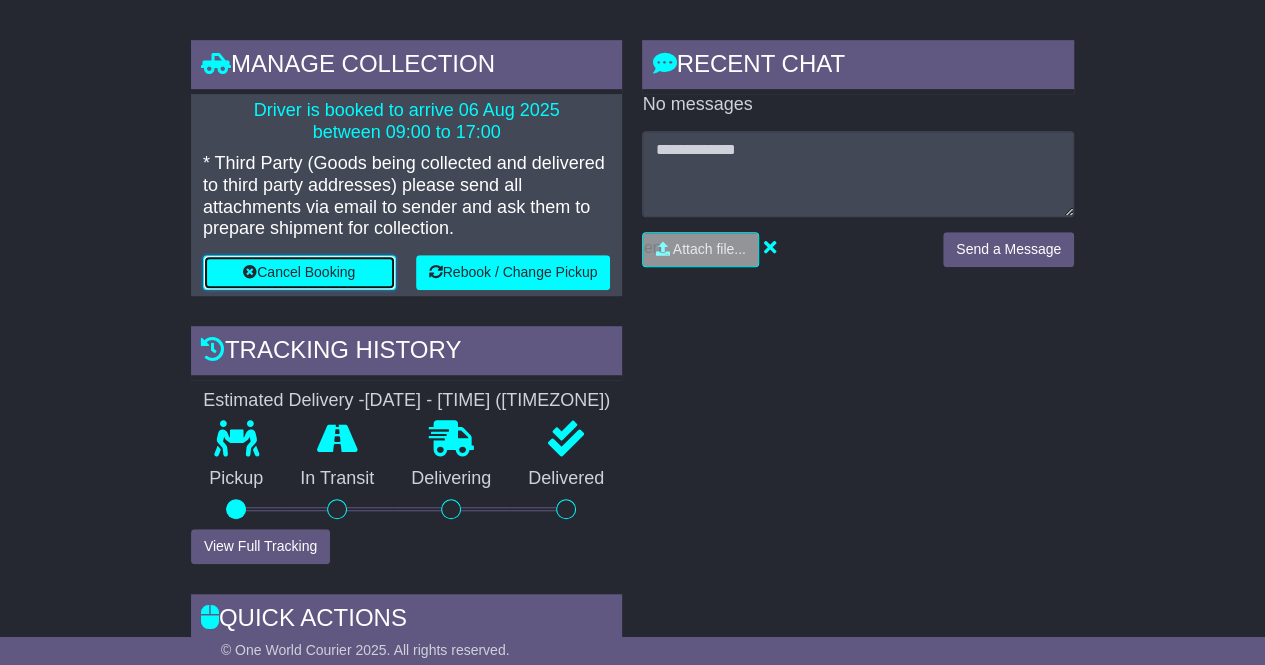 click at bounding box center [250, 272] 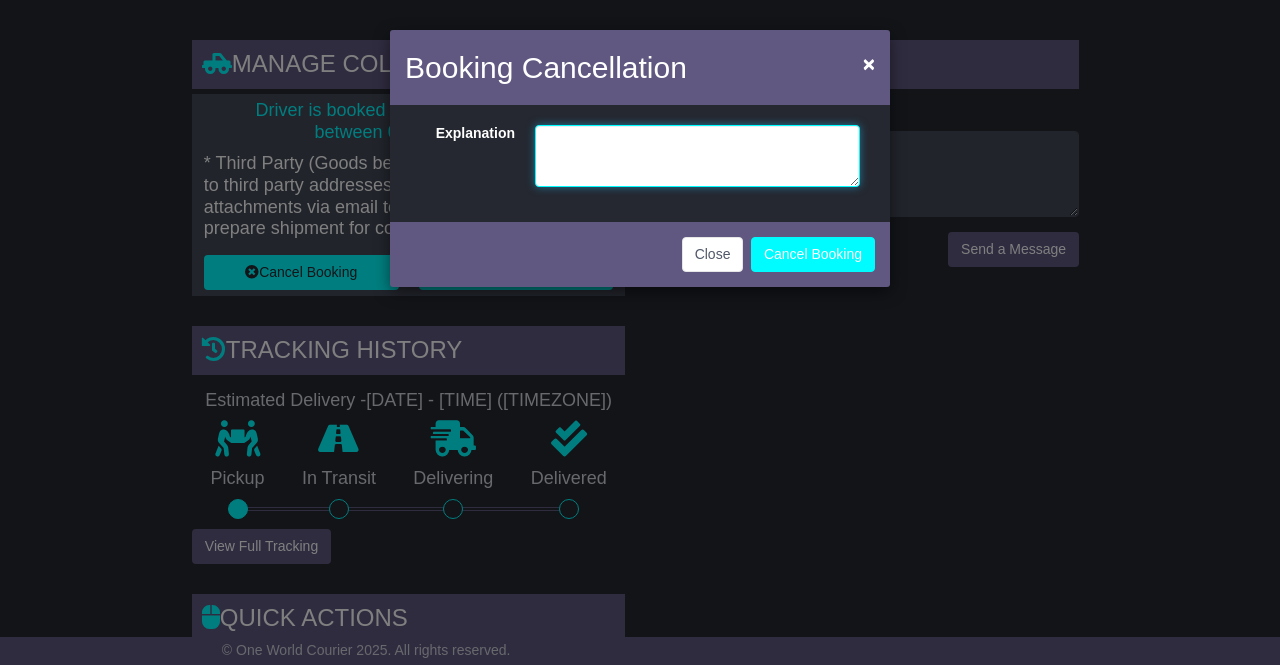 click at bounding box center [697, 156] 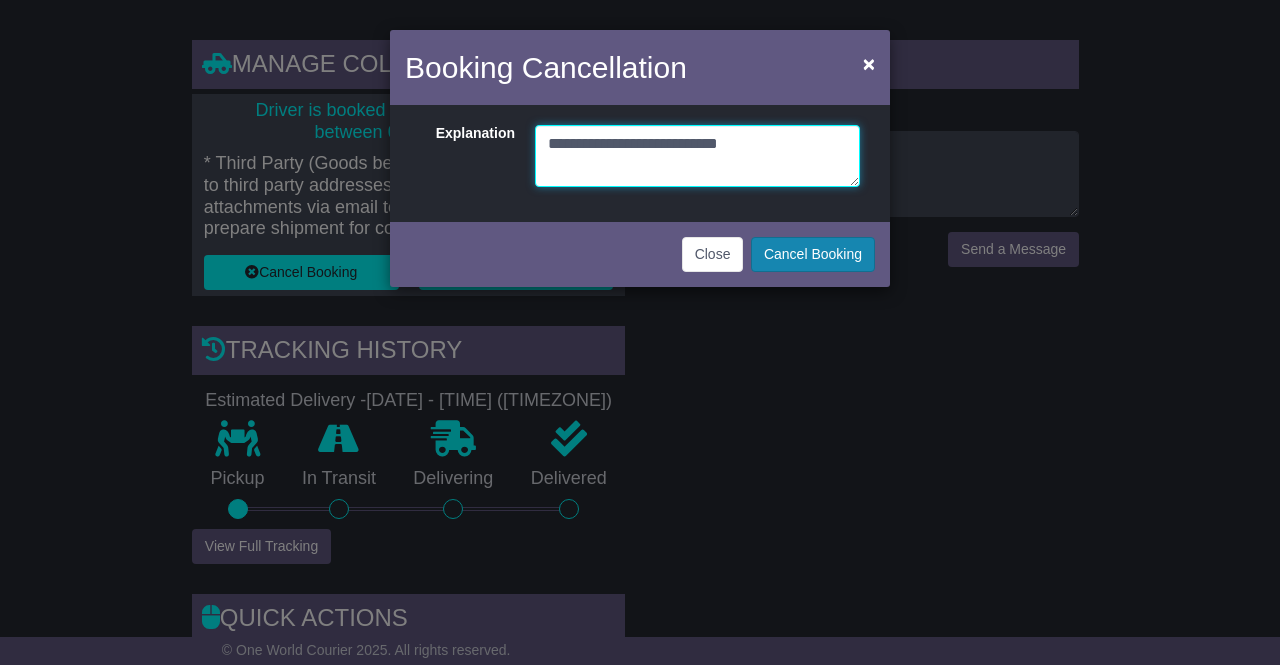 type on "**********" 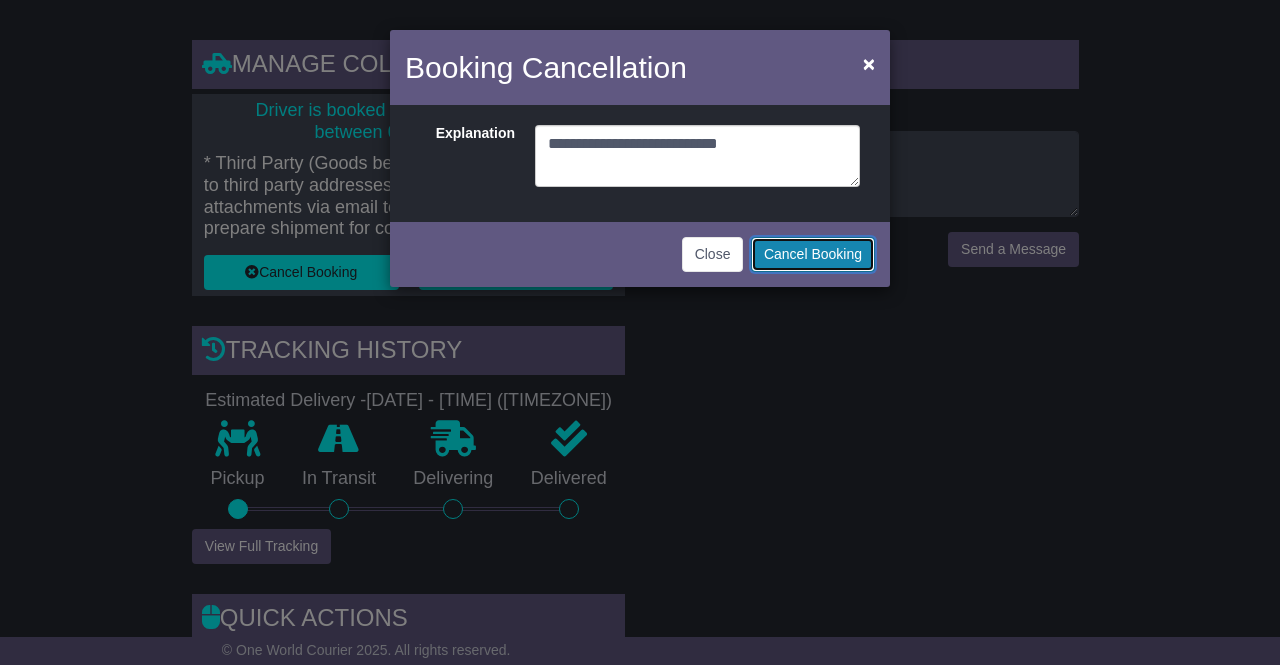 click on "Cancel Booking" at bounding box center (813, 254) 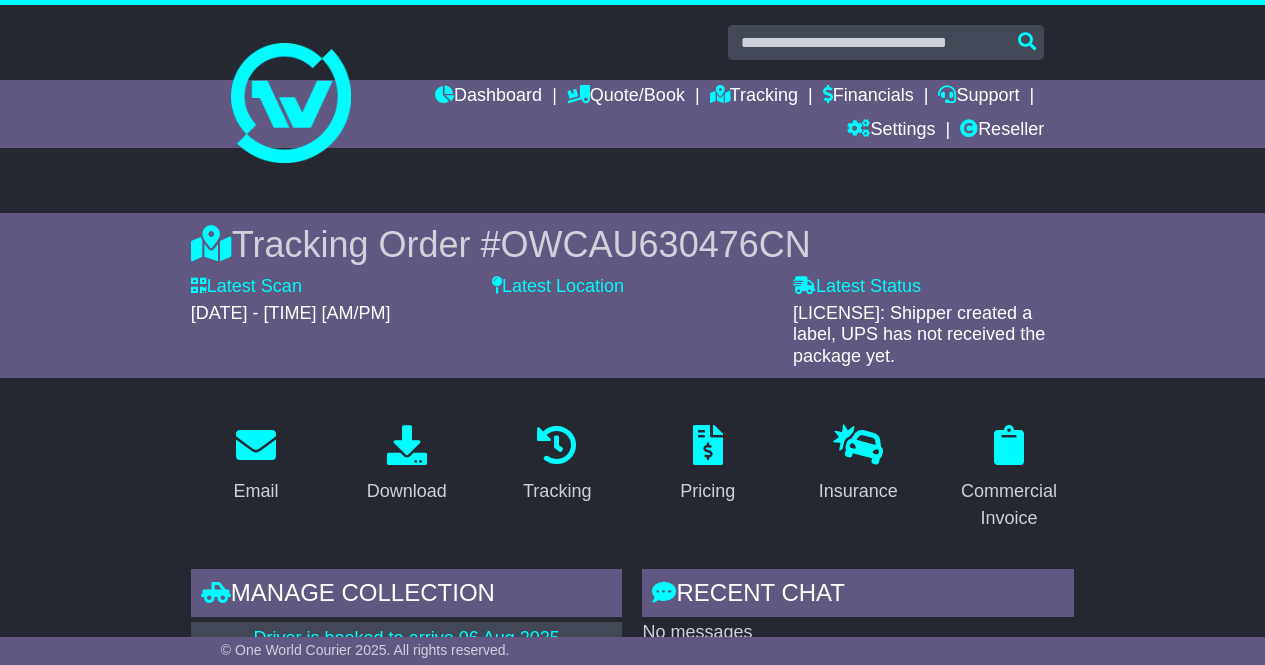 scroll, scrollTop: 0, scrollLeft: 0, axis: both 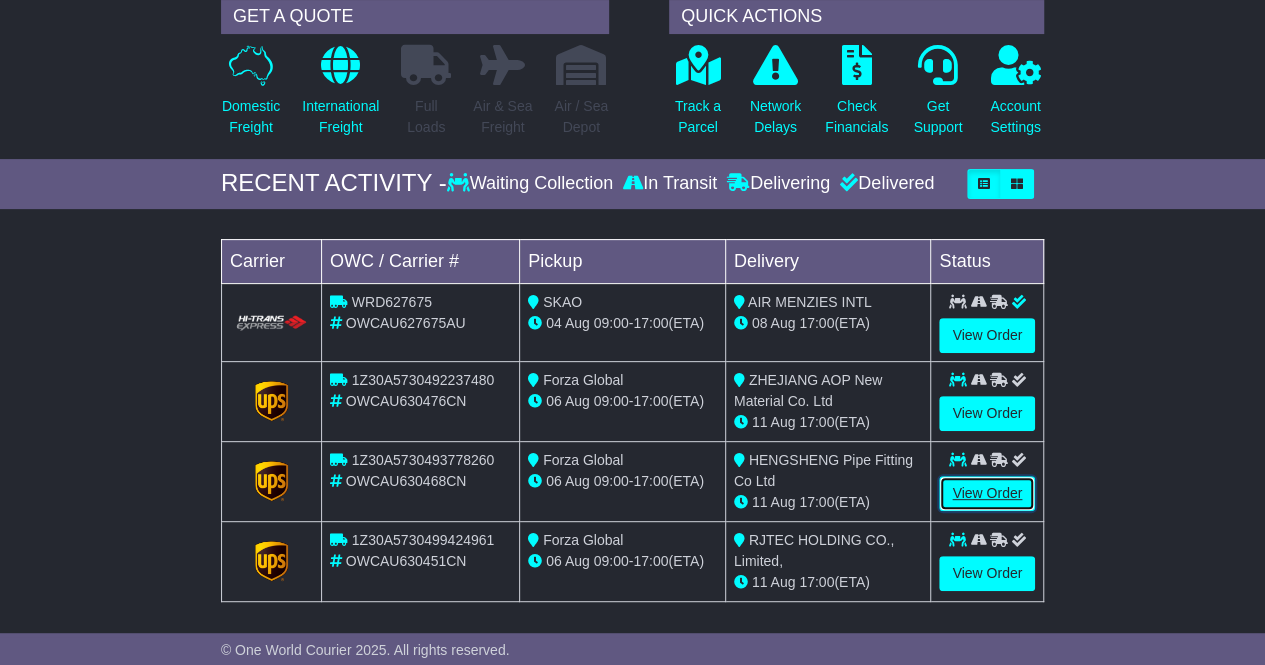 click on "View Order" at bounding box center (987, 493) 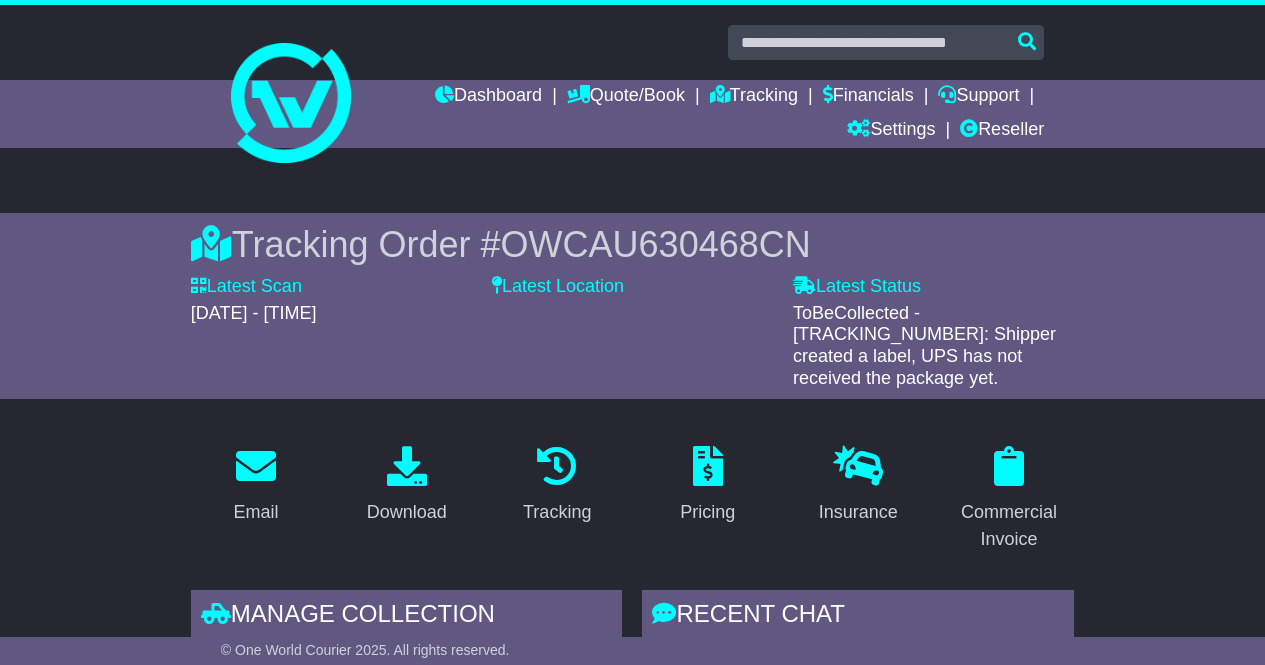 scroll, scrollTop: 0, scrollLeft: 0, axis: both 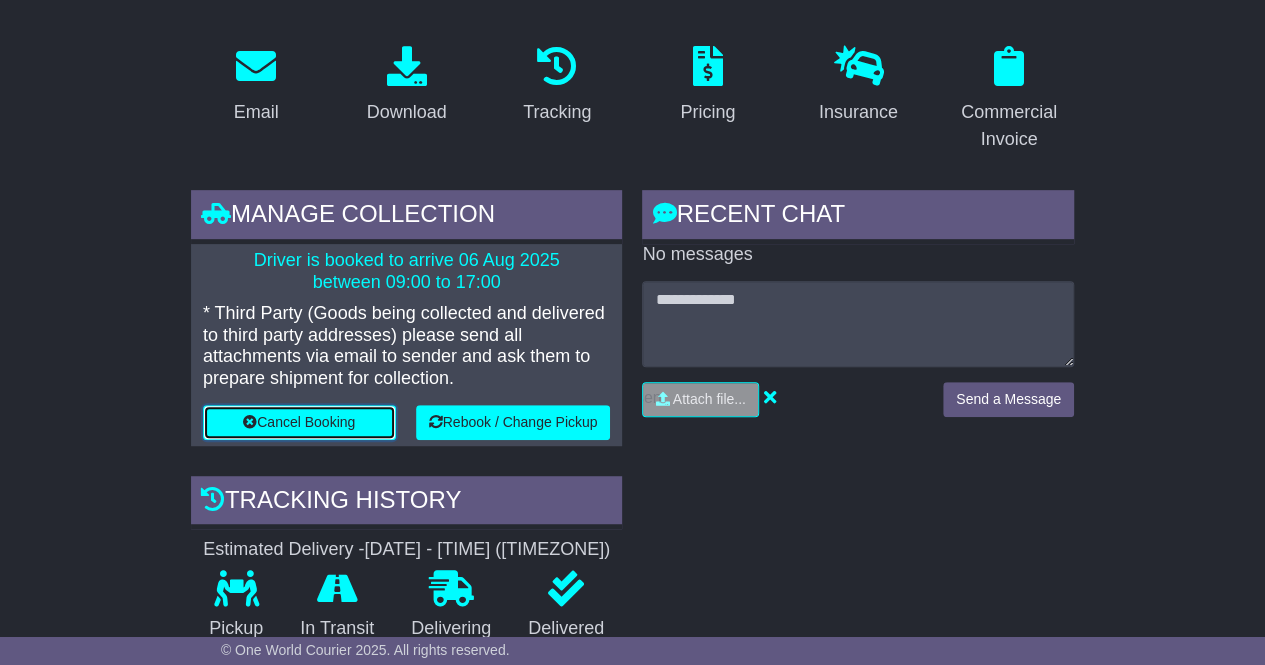 click at bounding box center (250, 422) 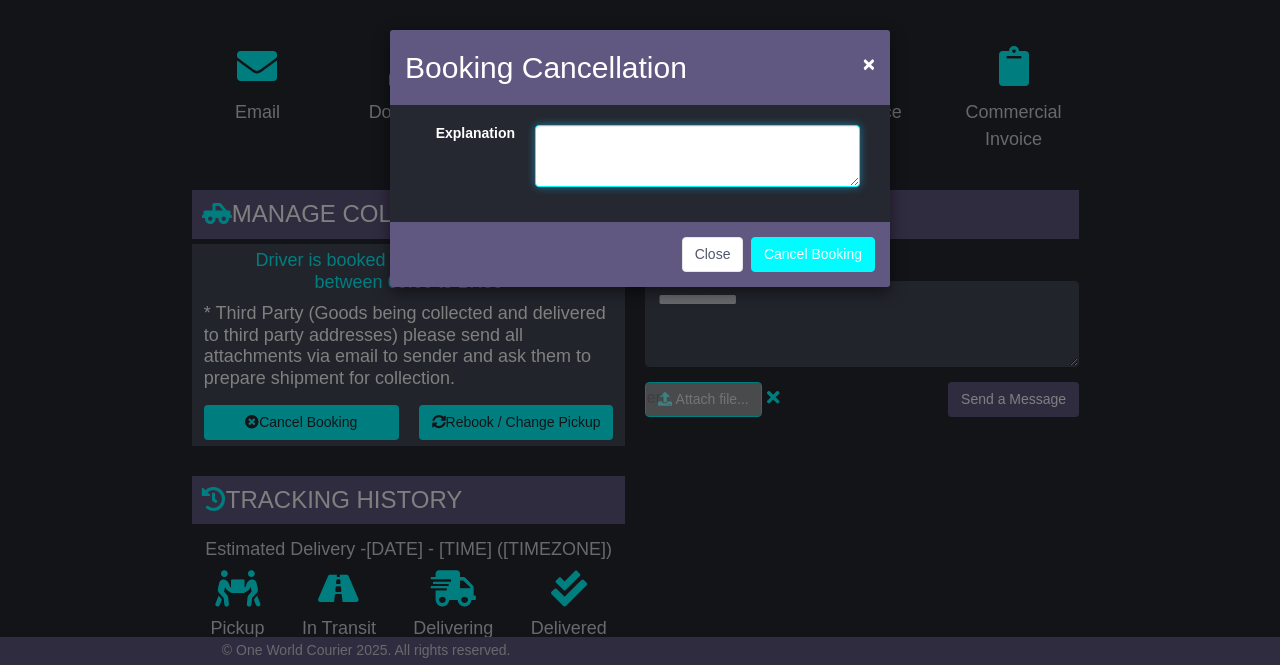 click at bounding box center (697, 156) 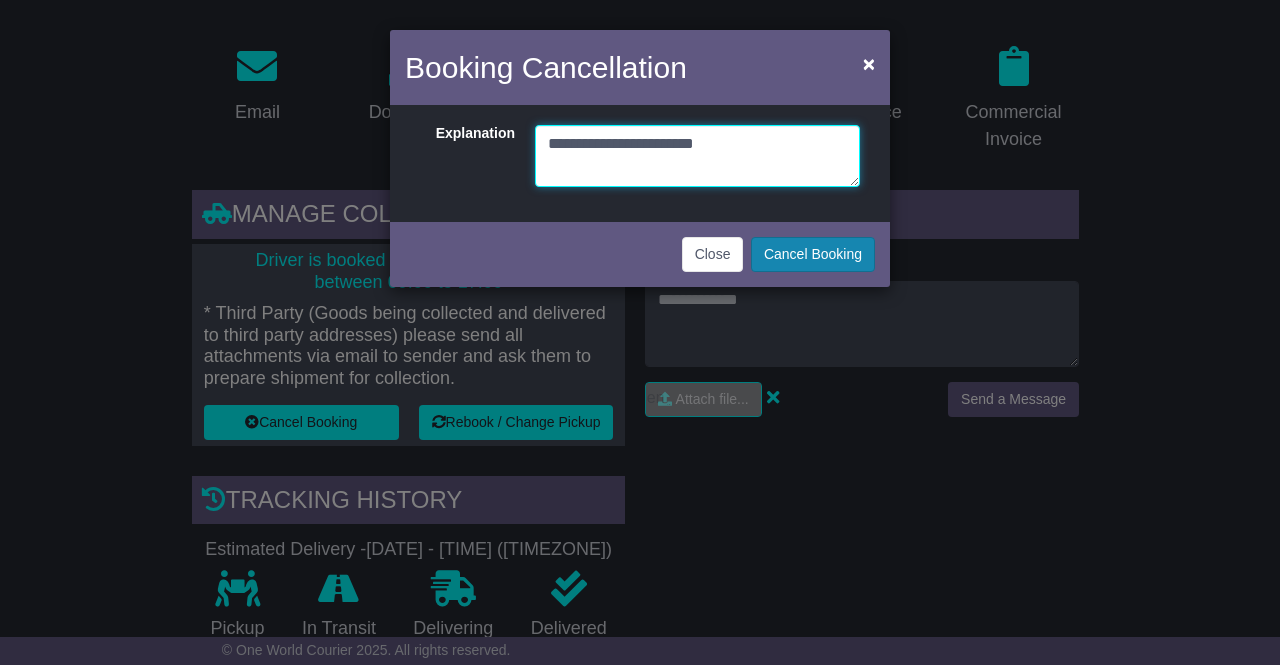 type on "**********" 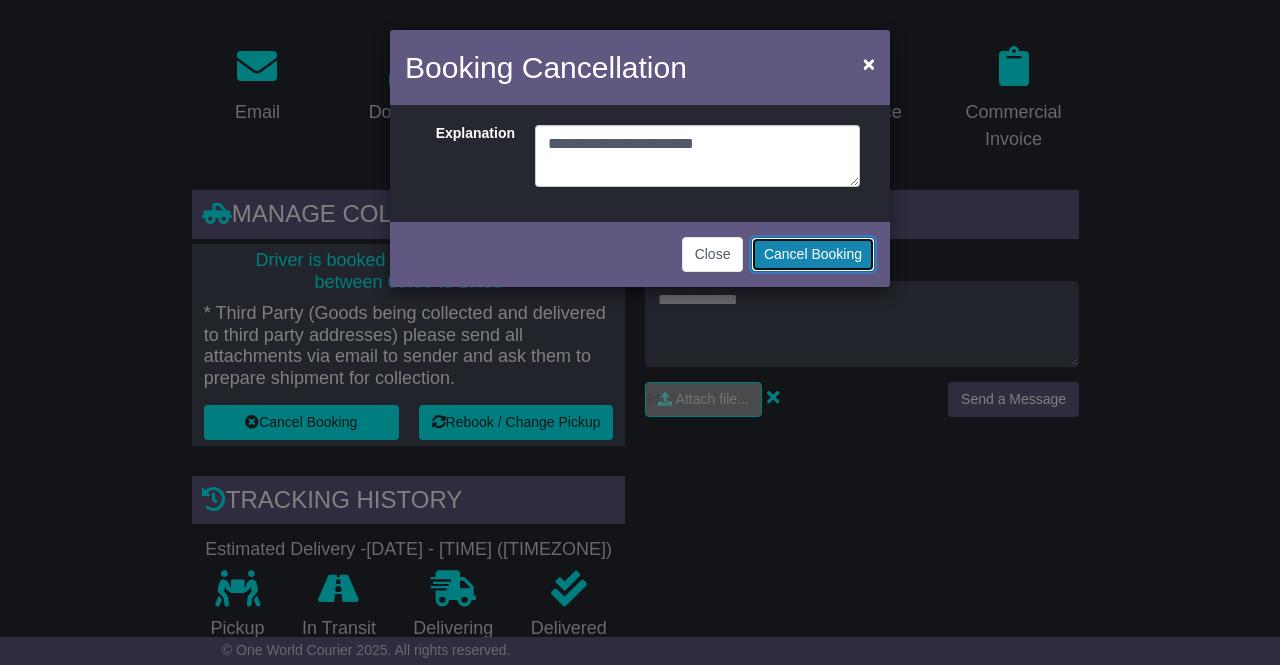 click on "Cancel Booking" at bounding box center [813, 254] 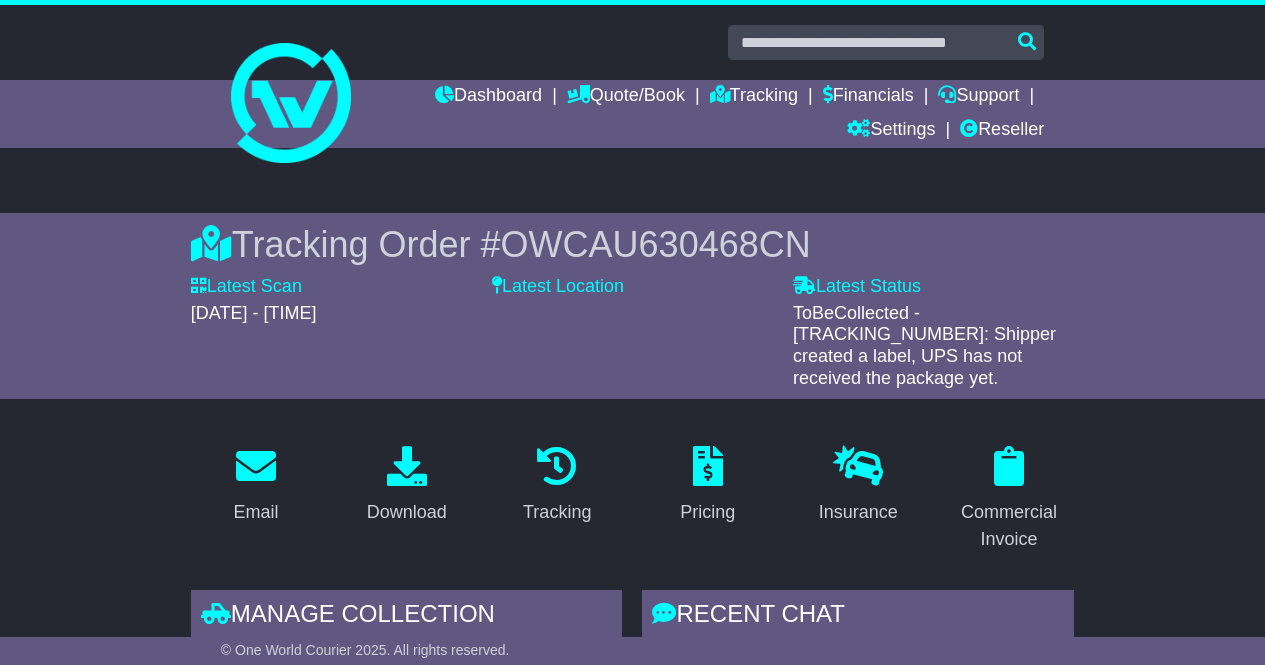scroll, scrollTop: 400, scrollLeft: 0, axis: vertical 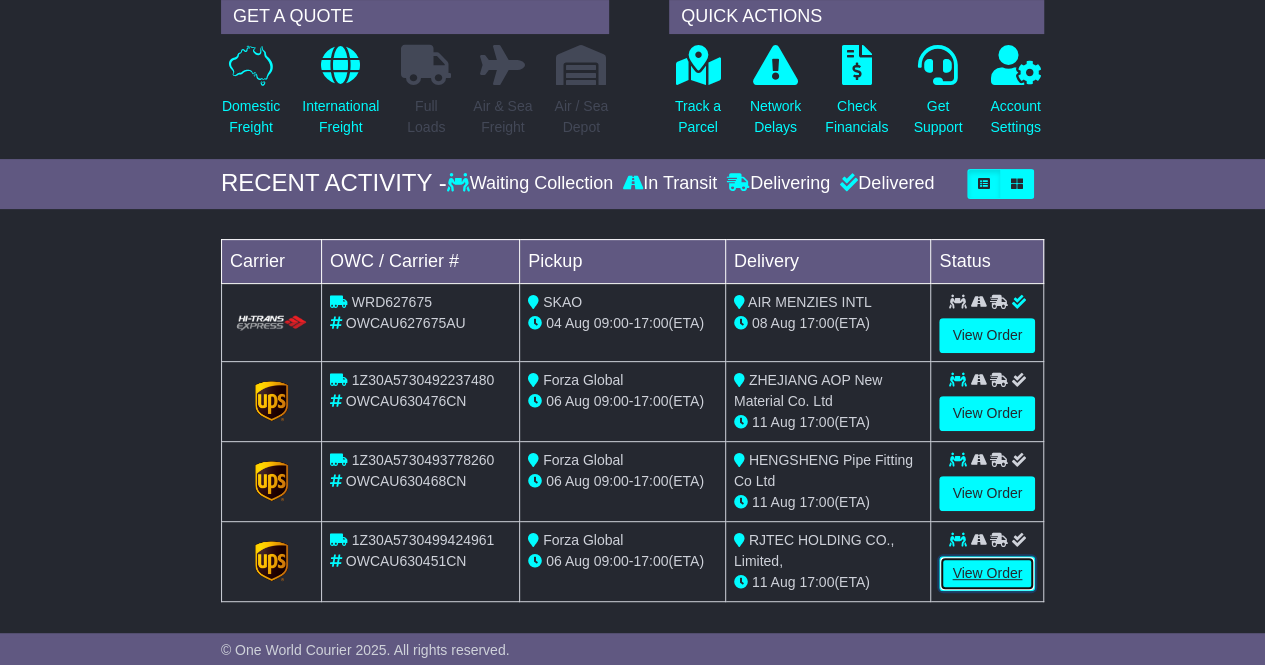 click on "View Order" at bounding box center (987, 573) 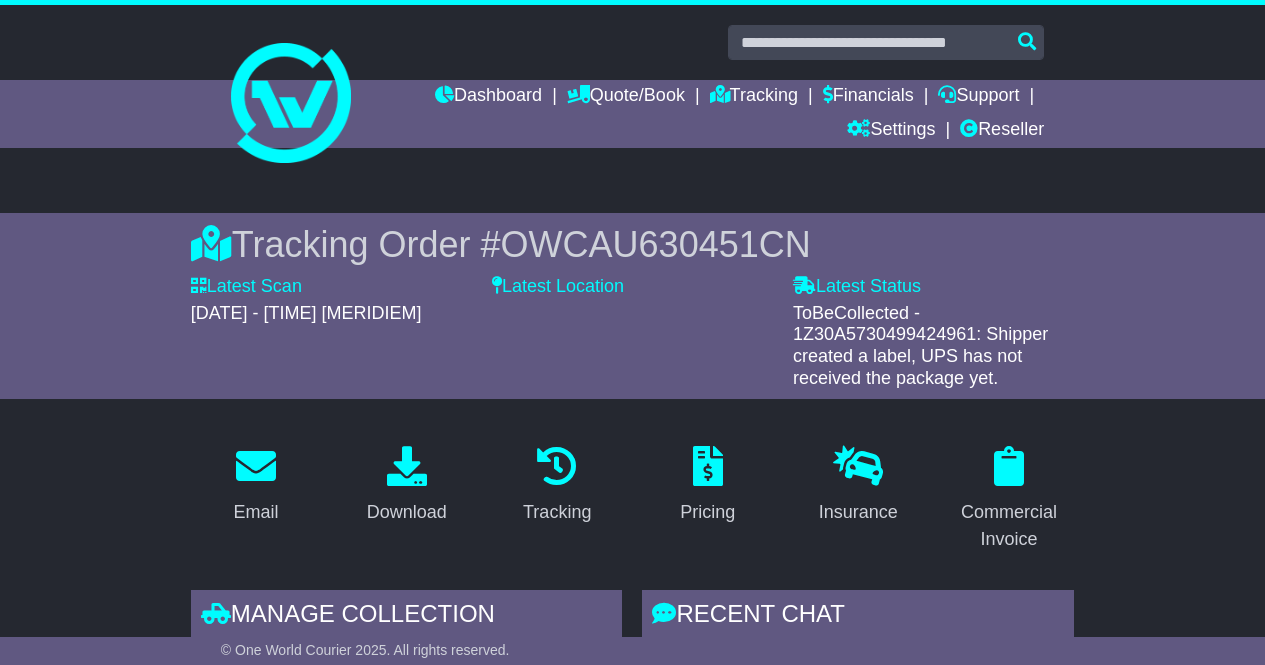 scroll, scrollTop: 0, scrollLeft: 0, axis: both 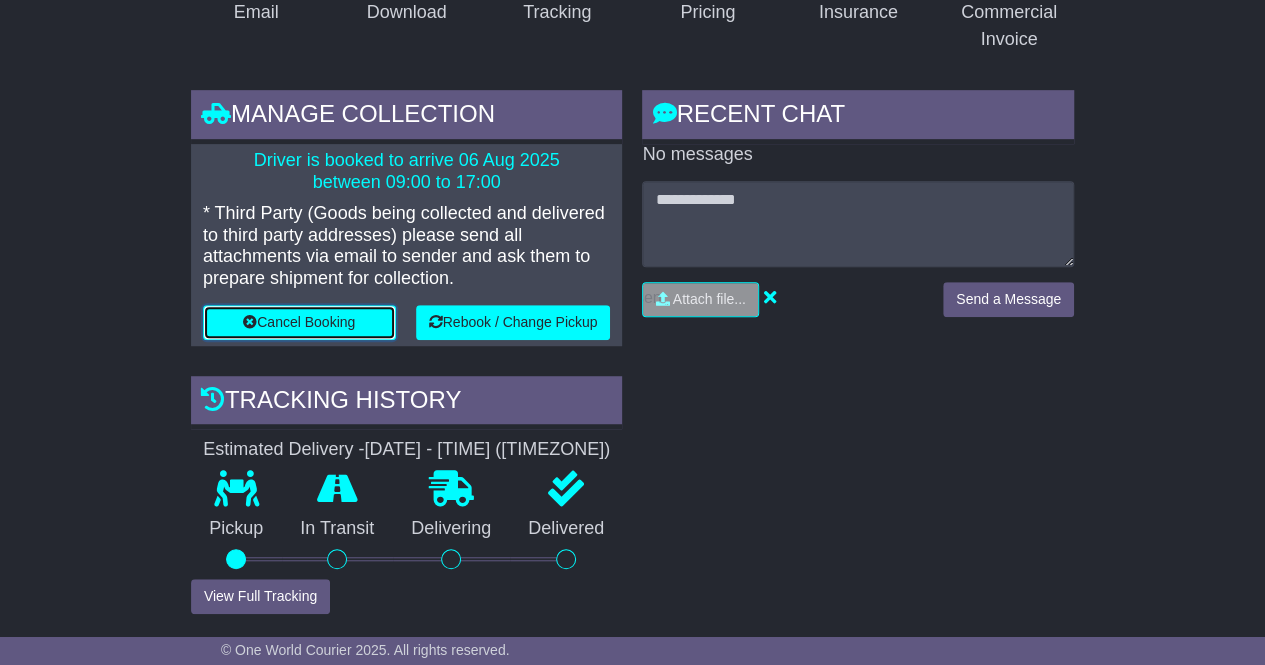 click on "Cancel Booking" at bounding box center (299, 322) 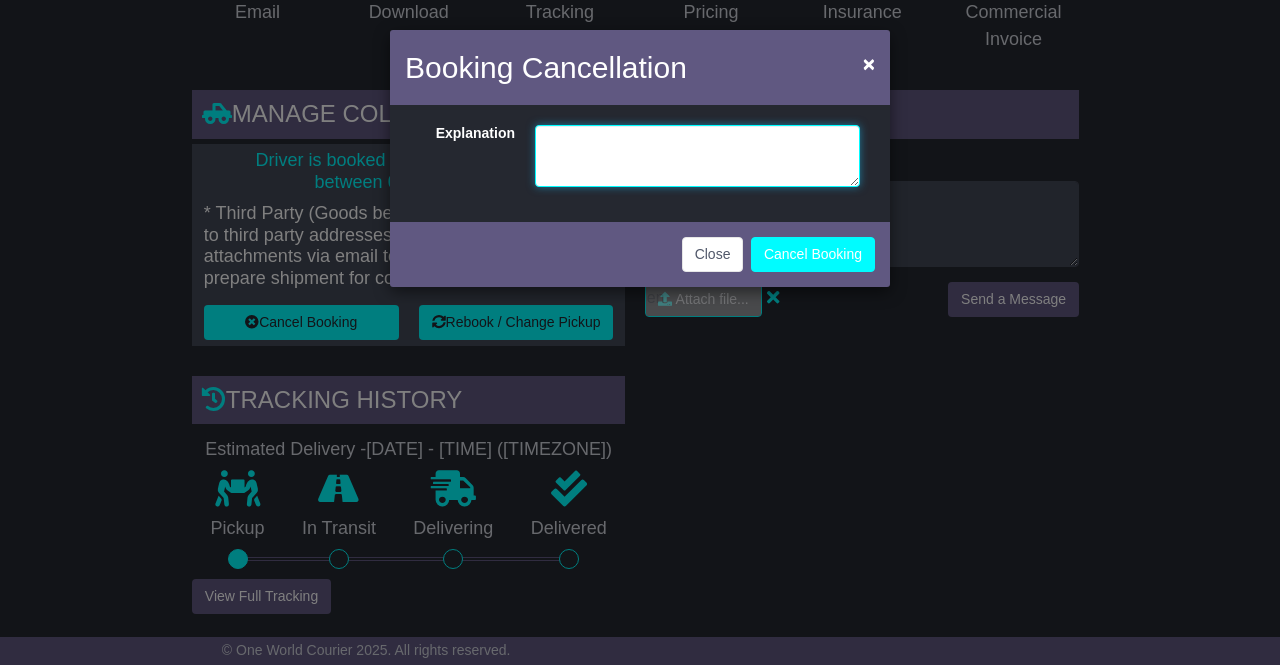 click at bounding box center (697, 156) 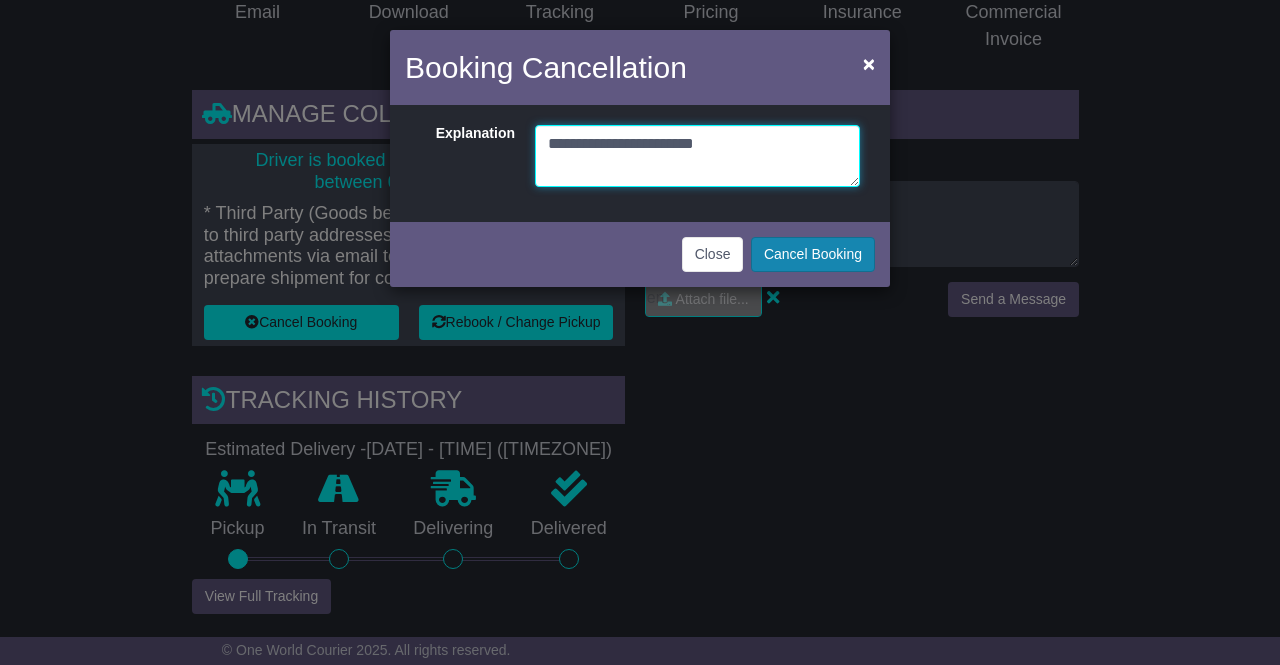 type on "**********" 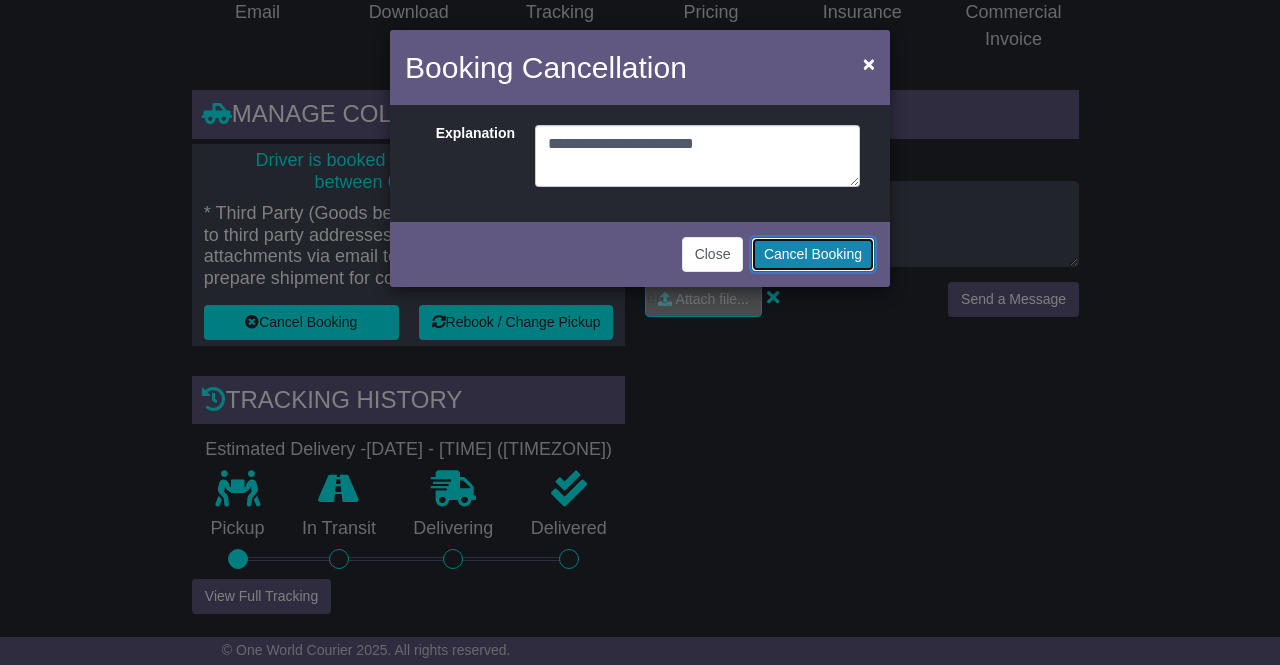 click on "Cancel Booking" at bounding box center [813, 254] 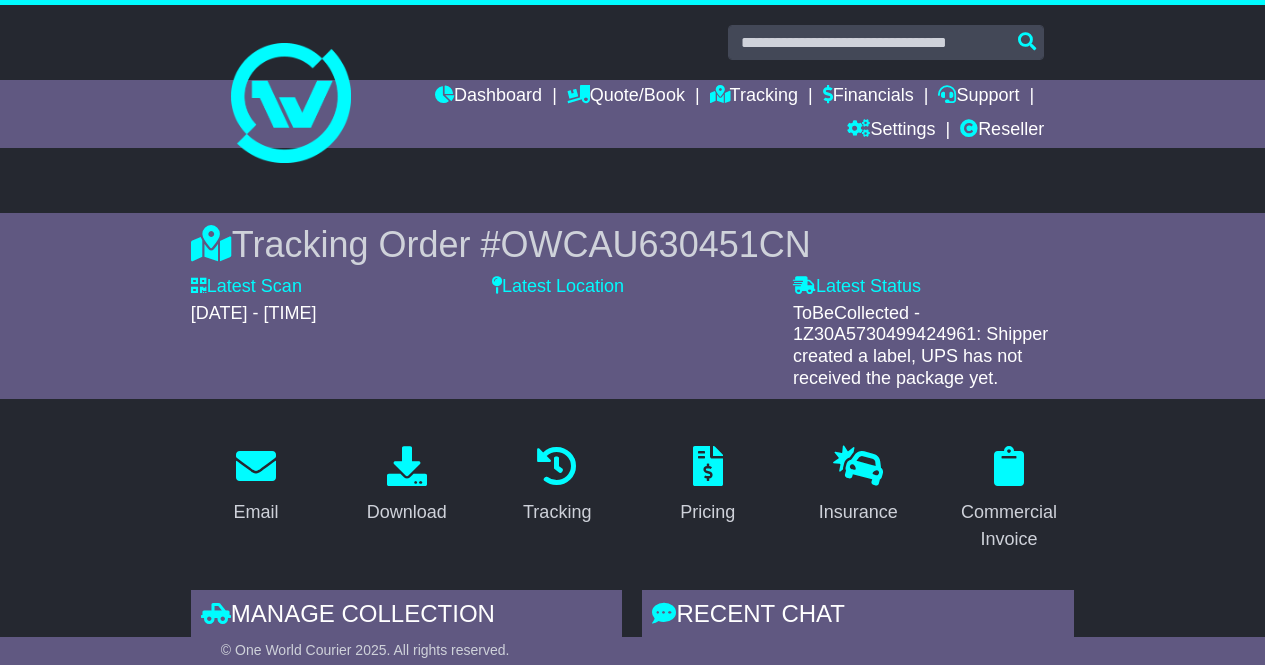 scroll, scrollTop: 0, scrollLeft: 0, axis: both 